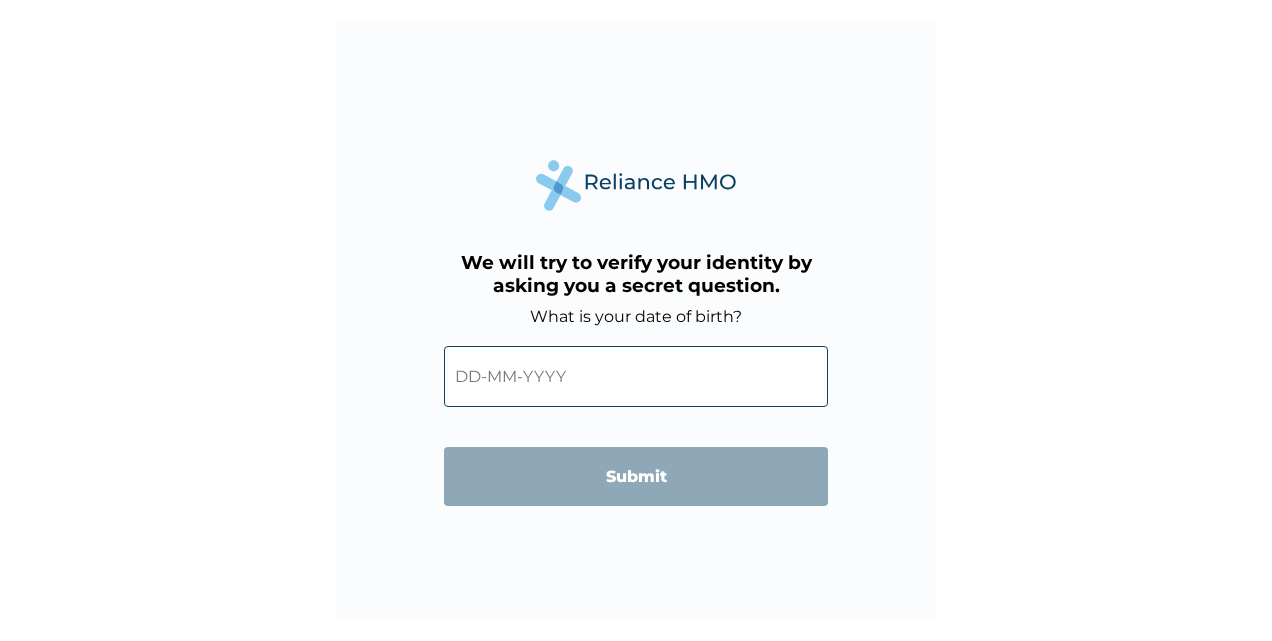 scroll, scrollTop: 0, scrollLeft: 0, axis: both 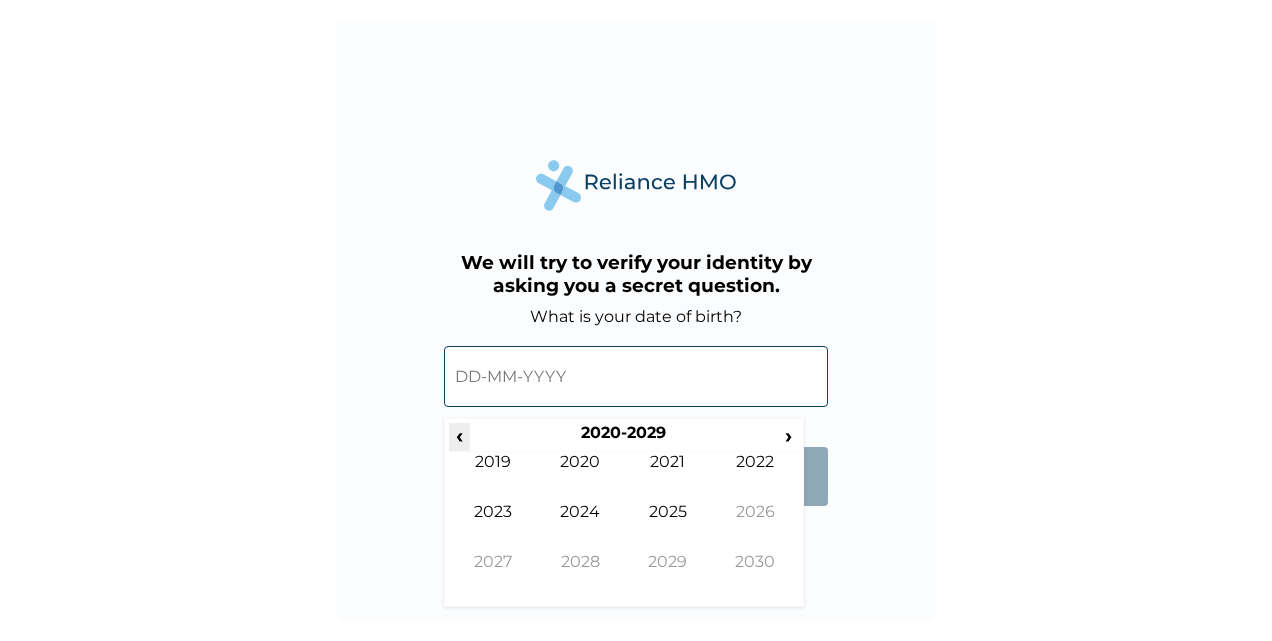 click on "‹" at bounding box center [459, 435] 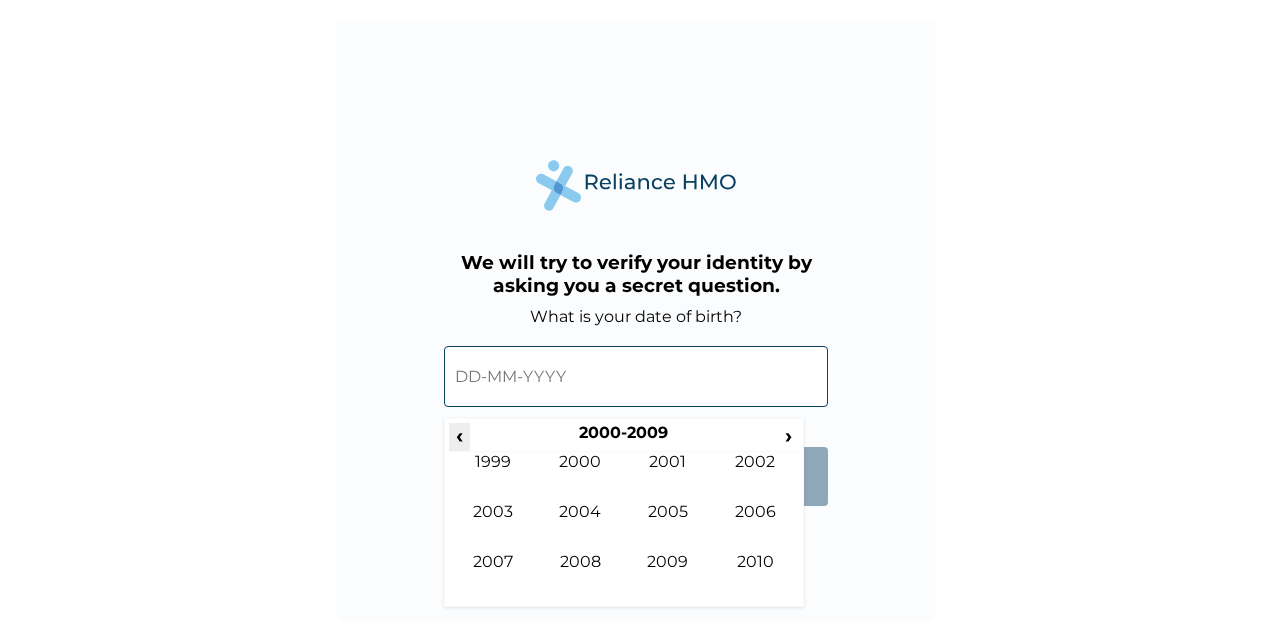 click on "‹" at bounding box center [459, 435] 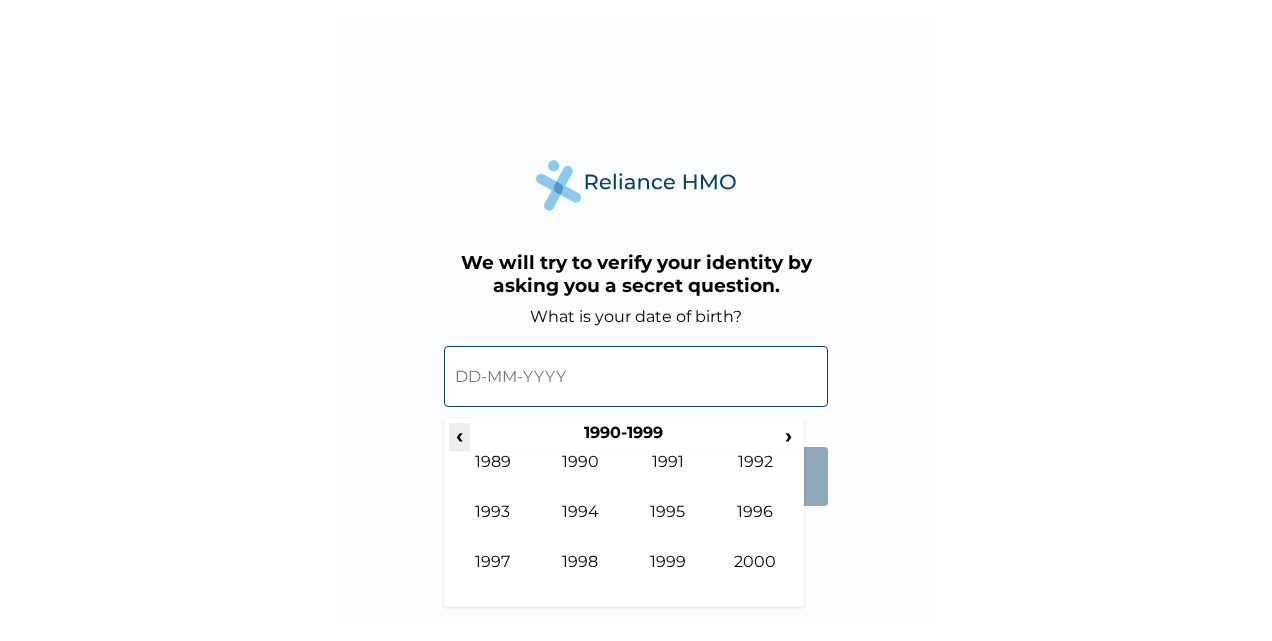click on "‹" at bounding box center [459, 435] 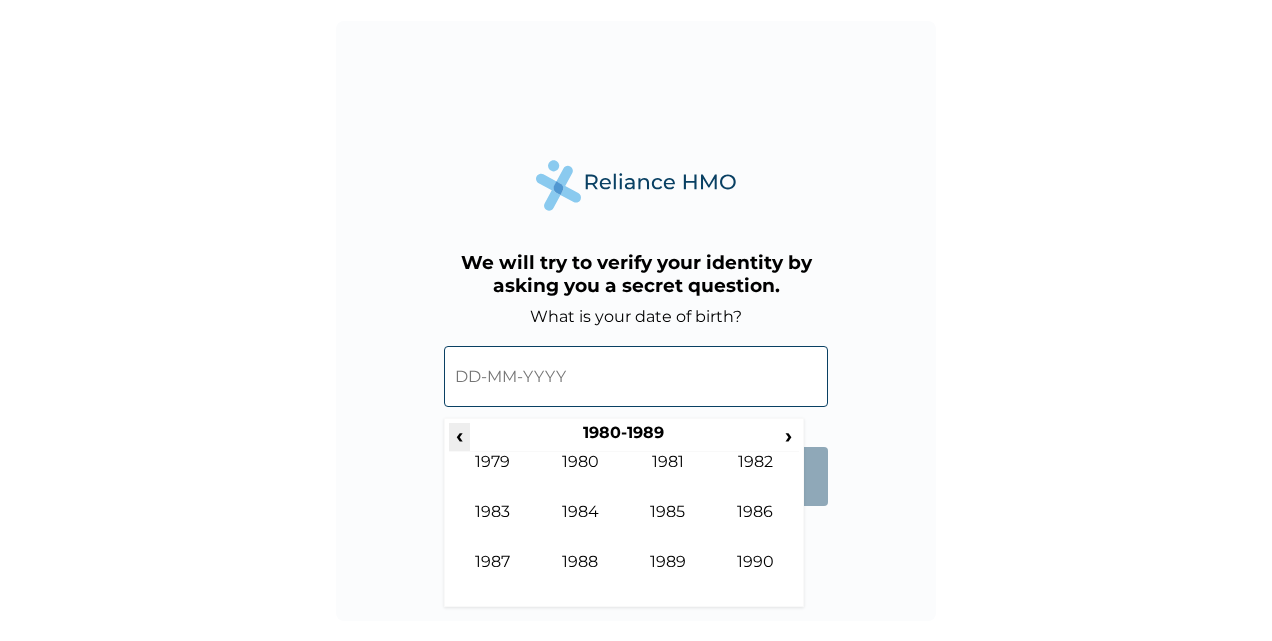 click on "‹" at bounding box center [459, 435] 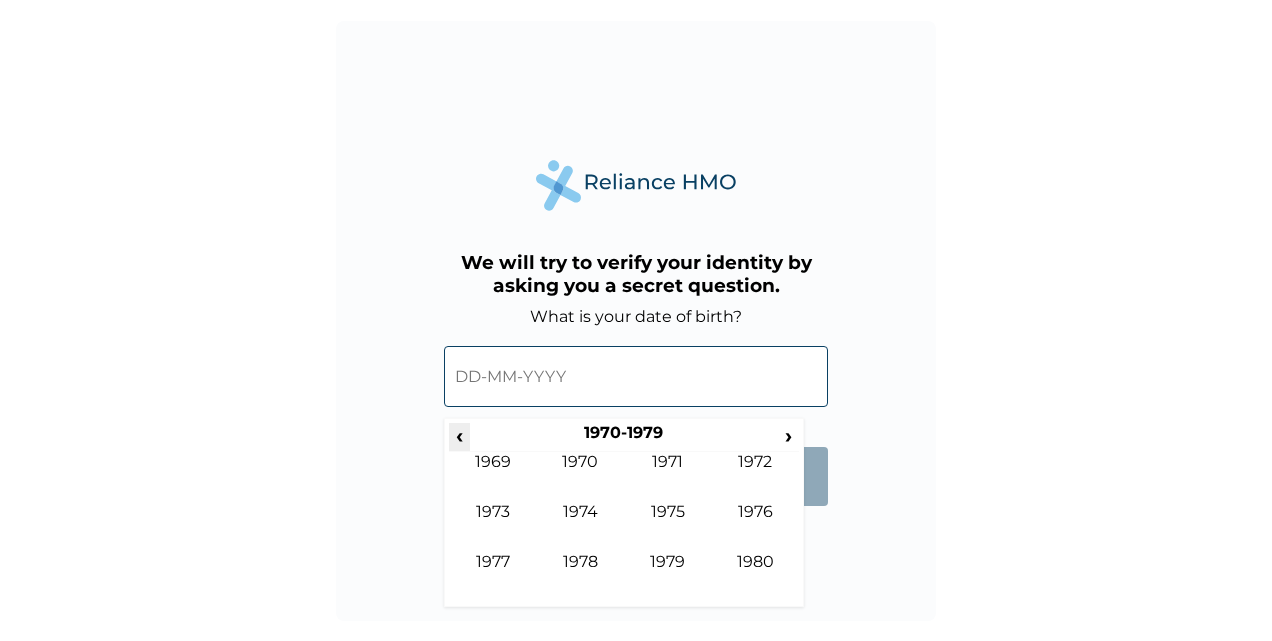 click on "‹" at bounding box center (459, 435) 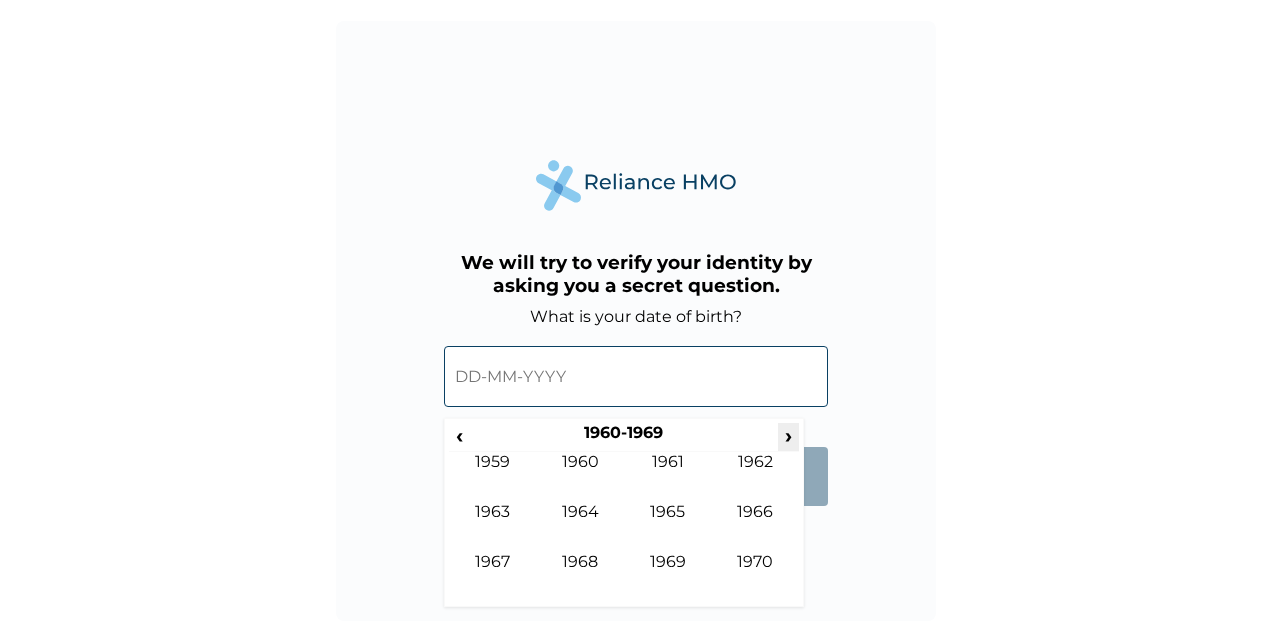 click on "›" at bounding box center [789, 435] 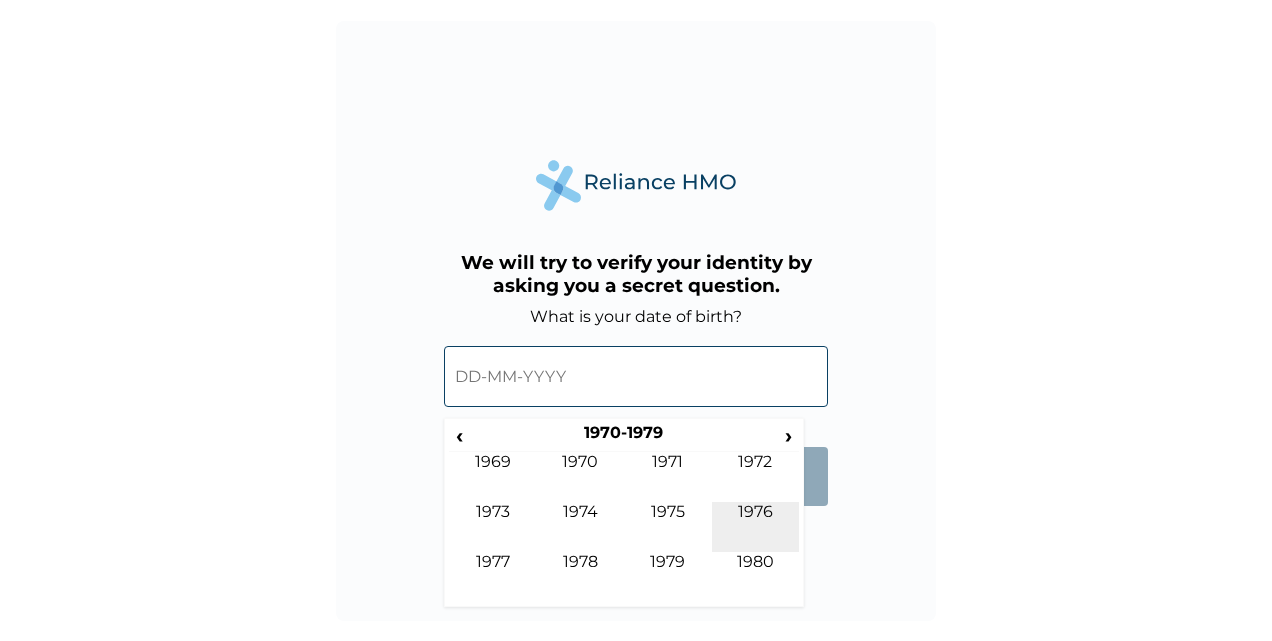 click on "1976" at bounding box center [756, 527] 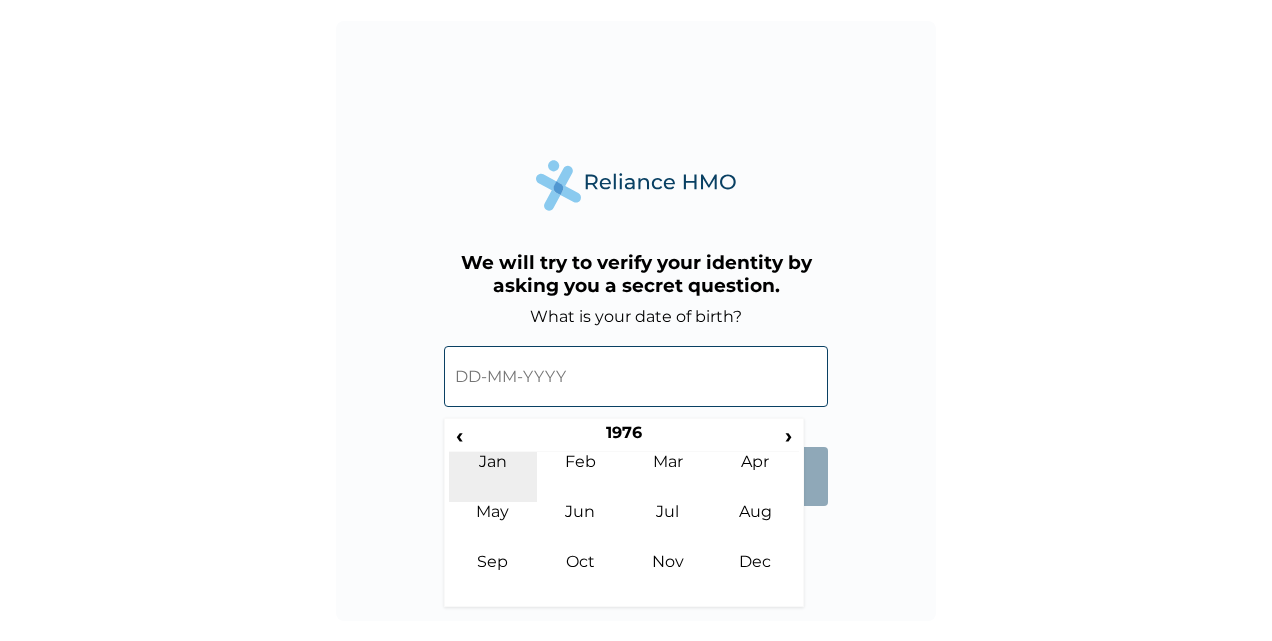 click on "Jan" at bounding box center [493, 477] 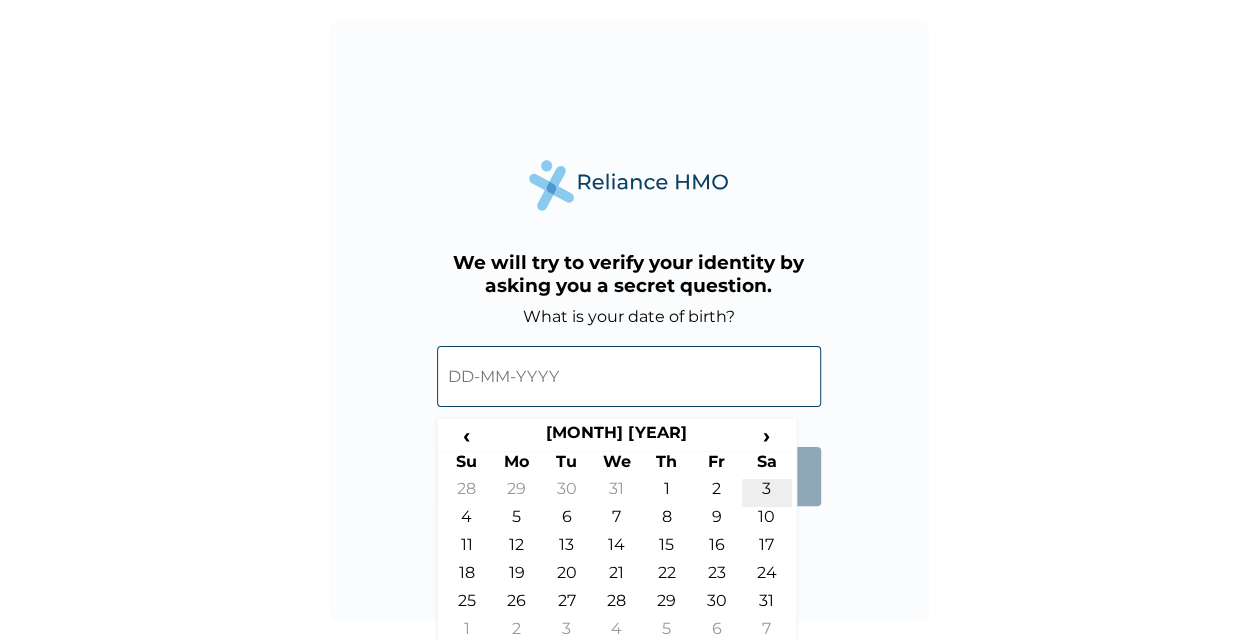 click on "3" at bounding box center [767, 493] 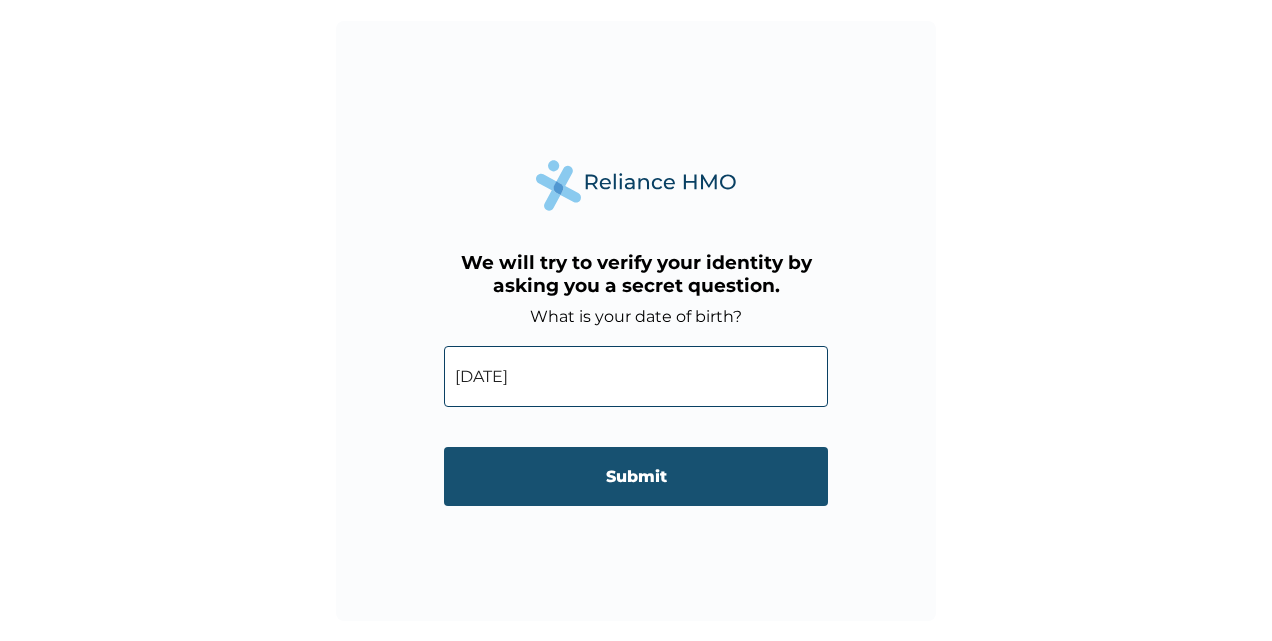 click on "Submit" at bounding box center (636, 476) 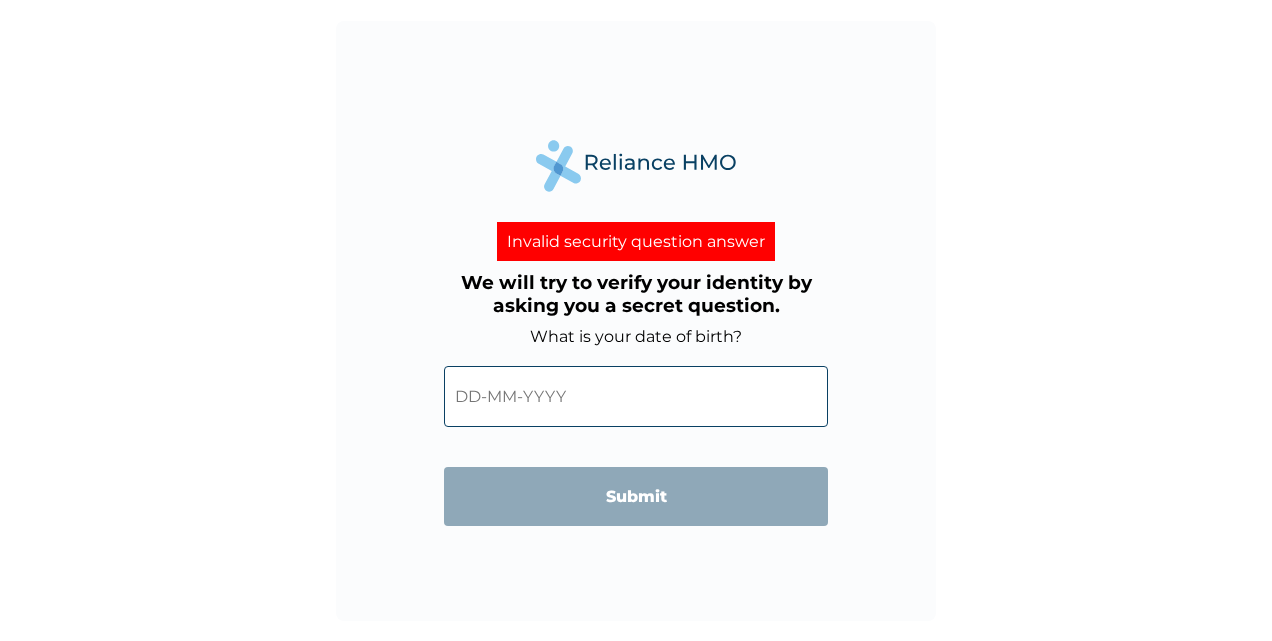 click at bounding box center [636, 396] 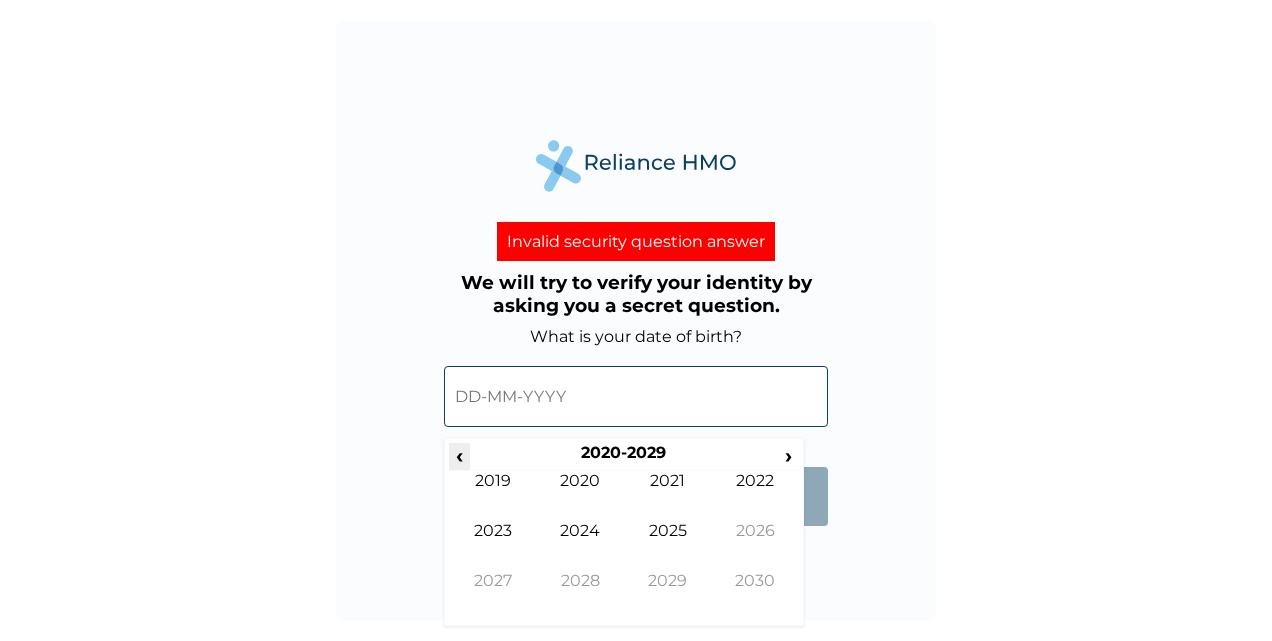click on "‹" at bounding box center [459, 455] 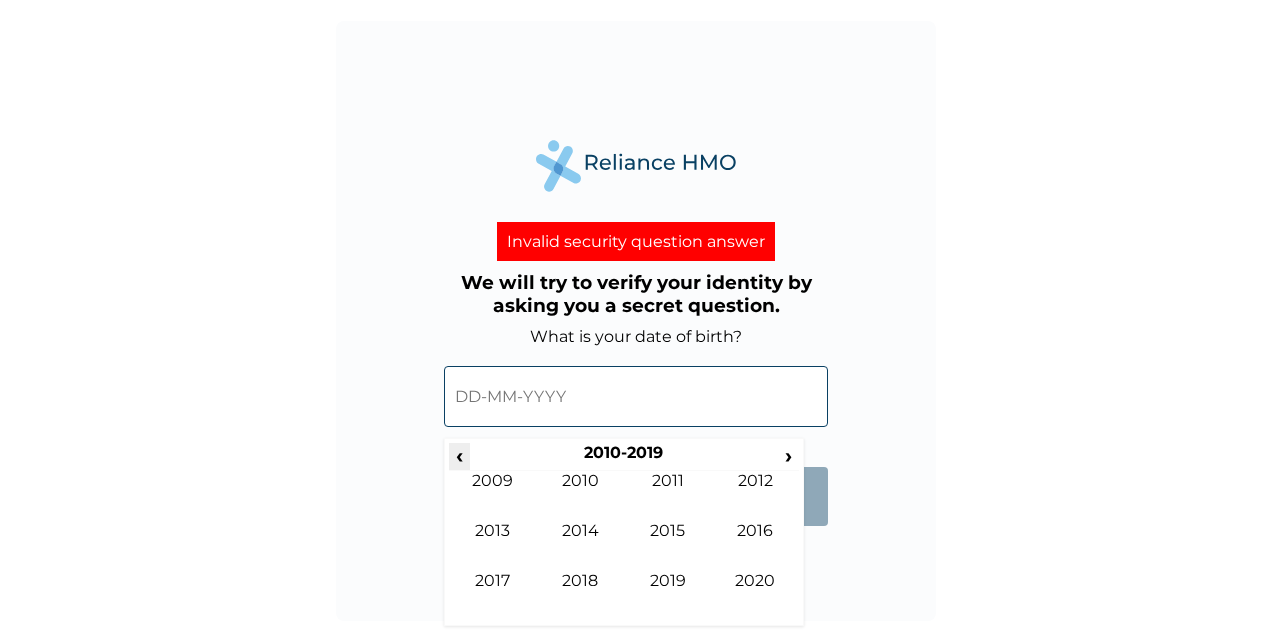 click on "‹" at bounding box center (459, 455) 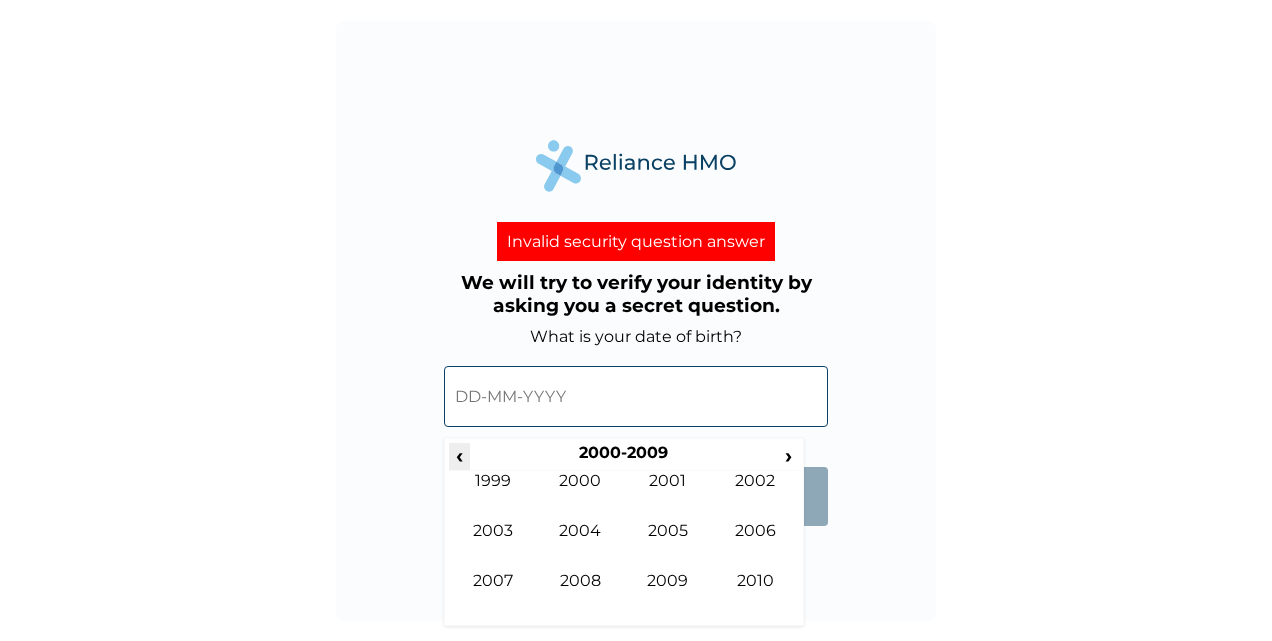 click on "‹" at bounding box center (459, 455) 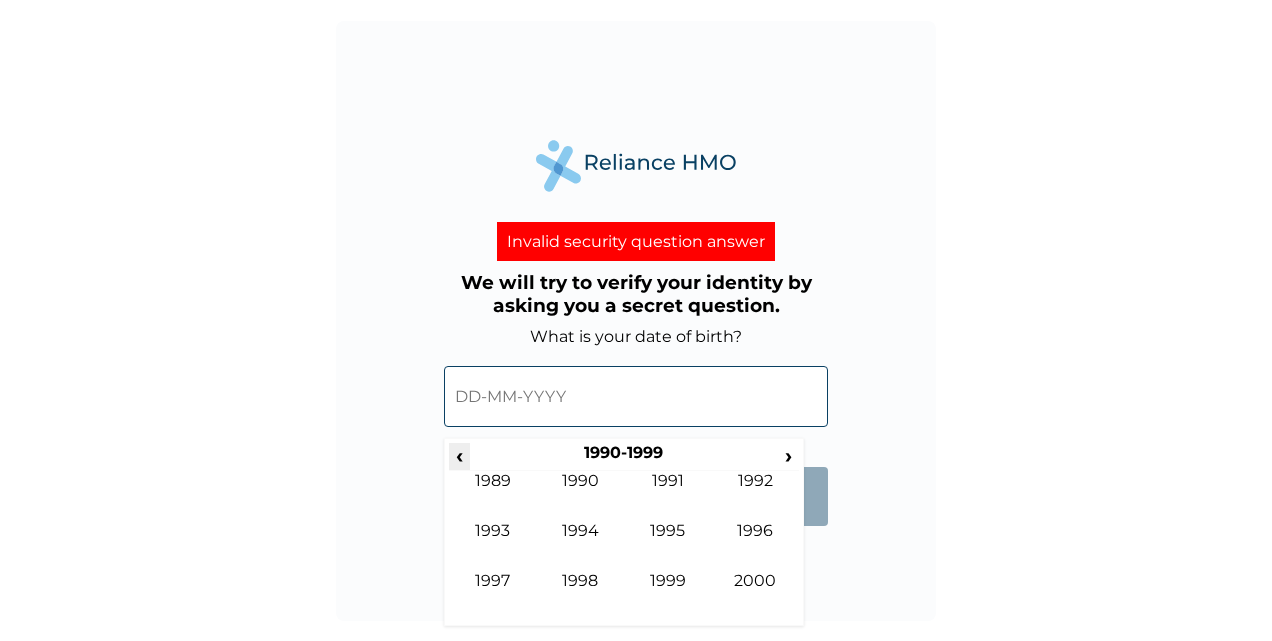 click on "‹" at bounding box center [459, 455] 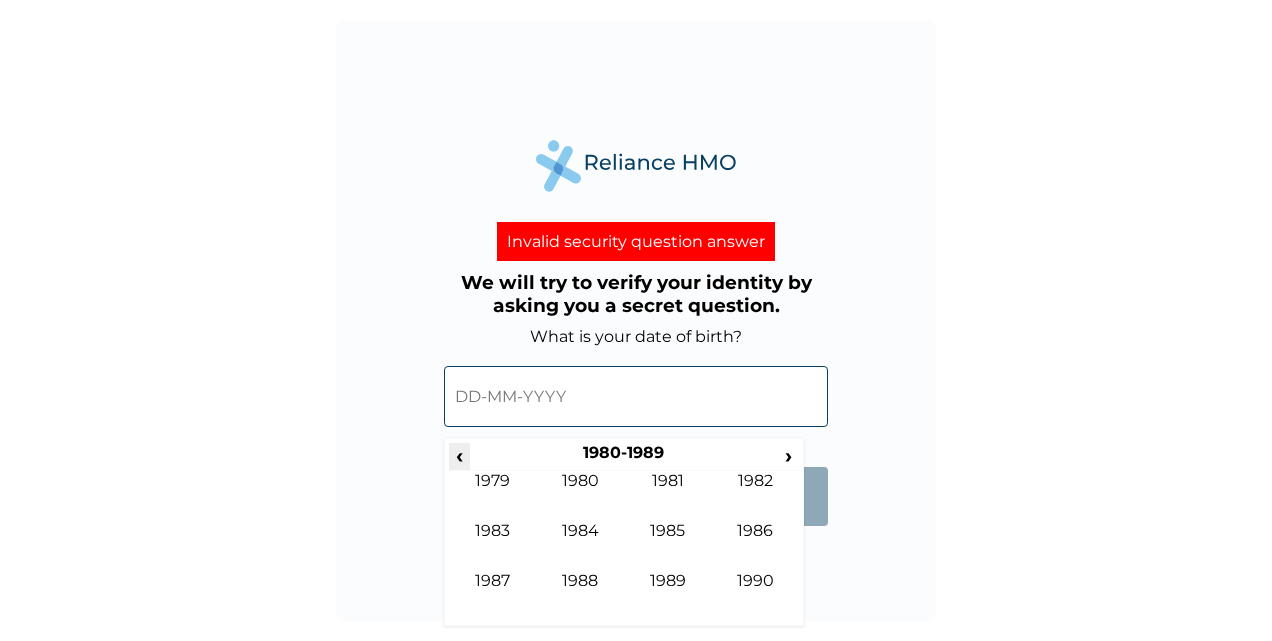 click on "‹" at bounding box center [459, 455] 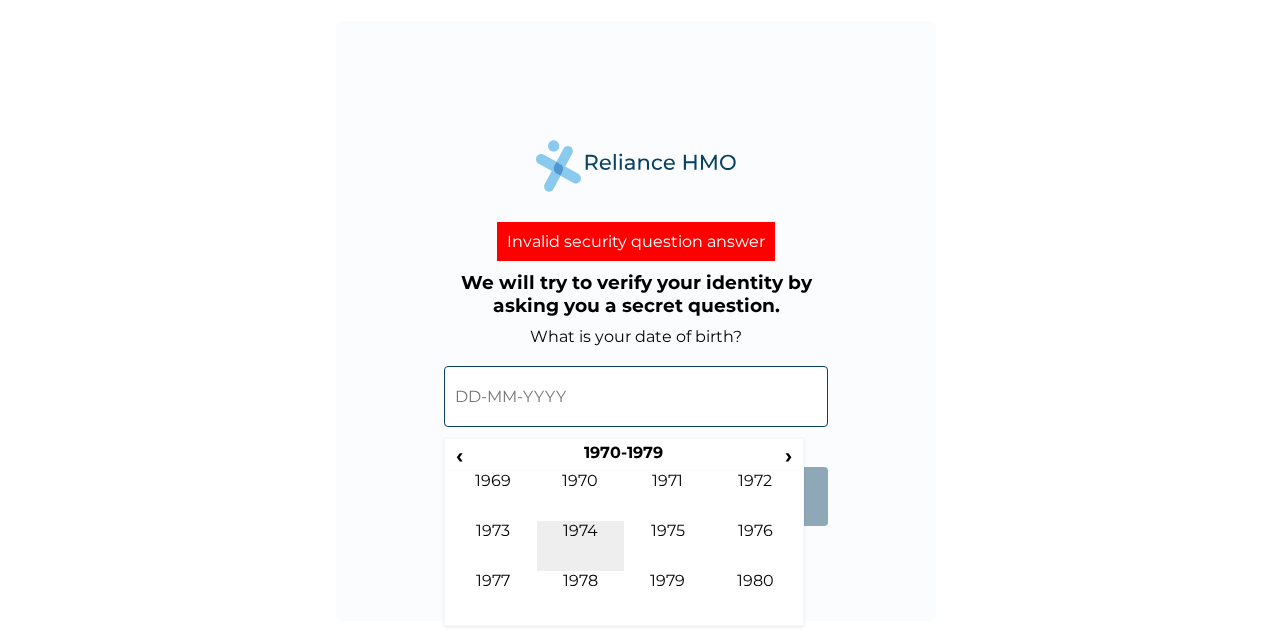 click on "1974" at bounding box center [581, 546] 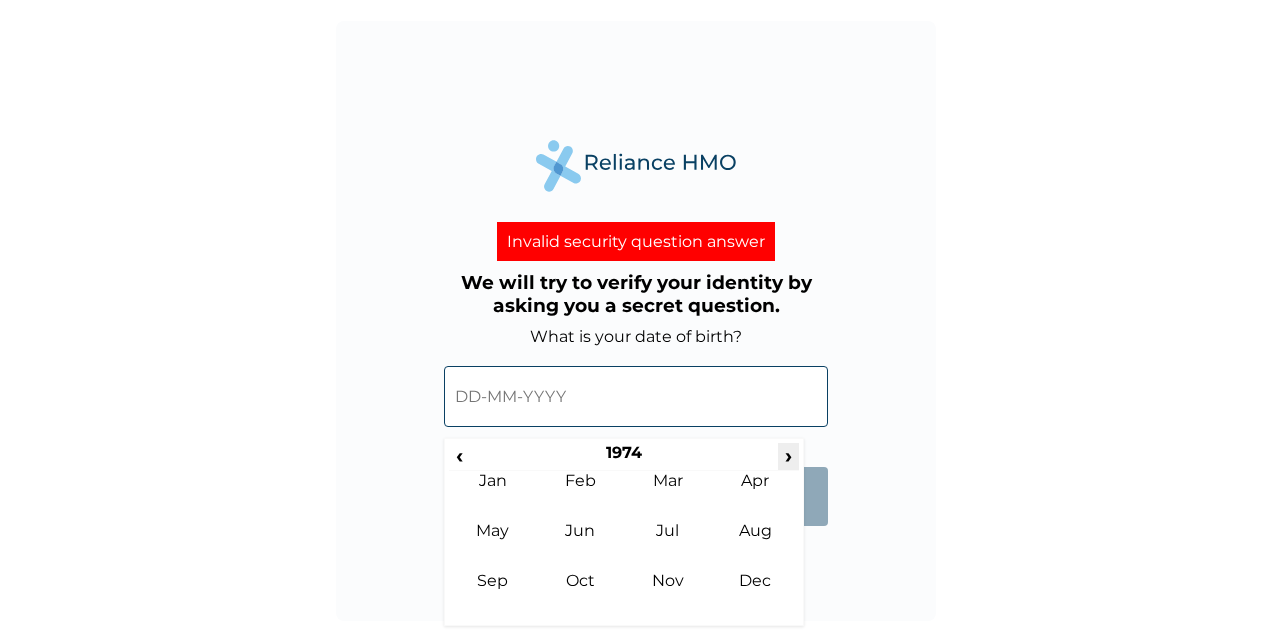 click on "›" at bounding box center [789, 455] 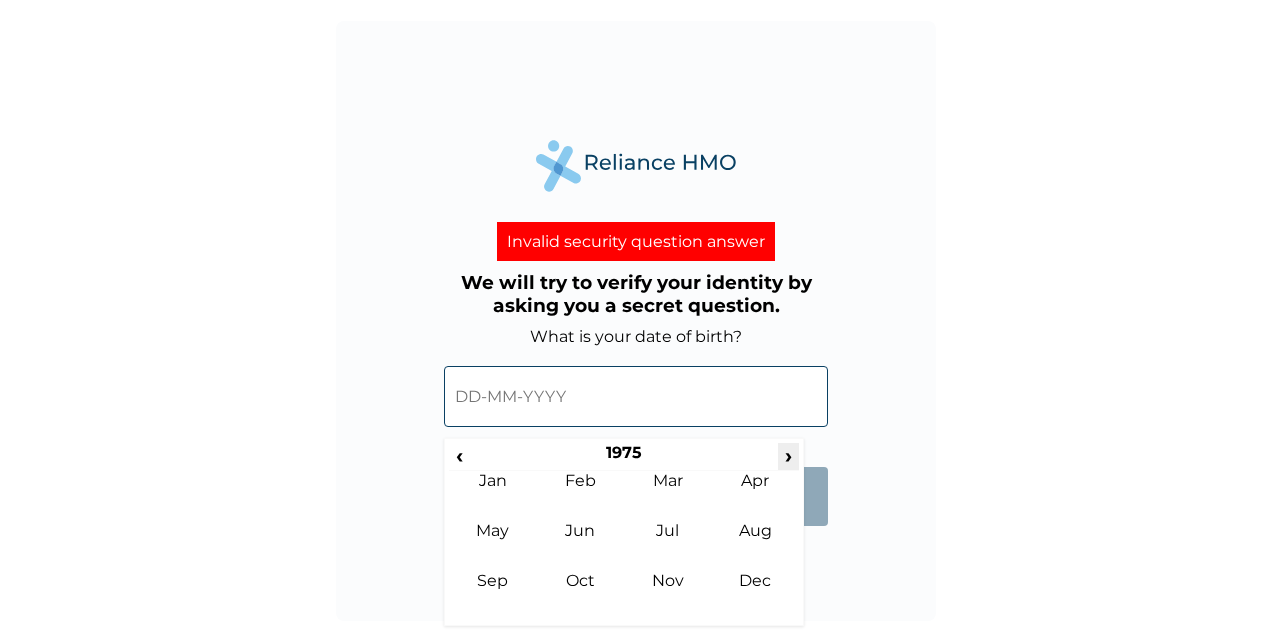 click on "›" at bounding box center [789, 455] 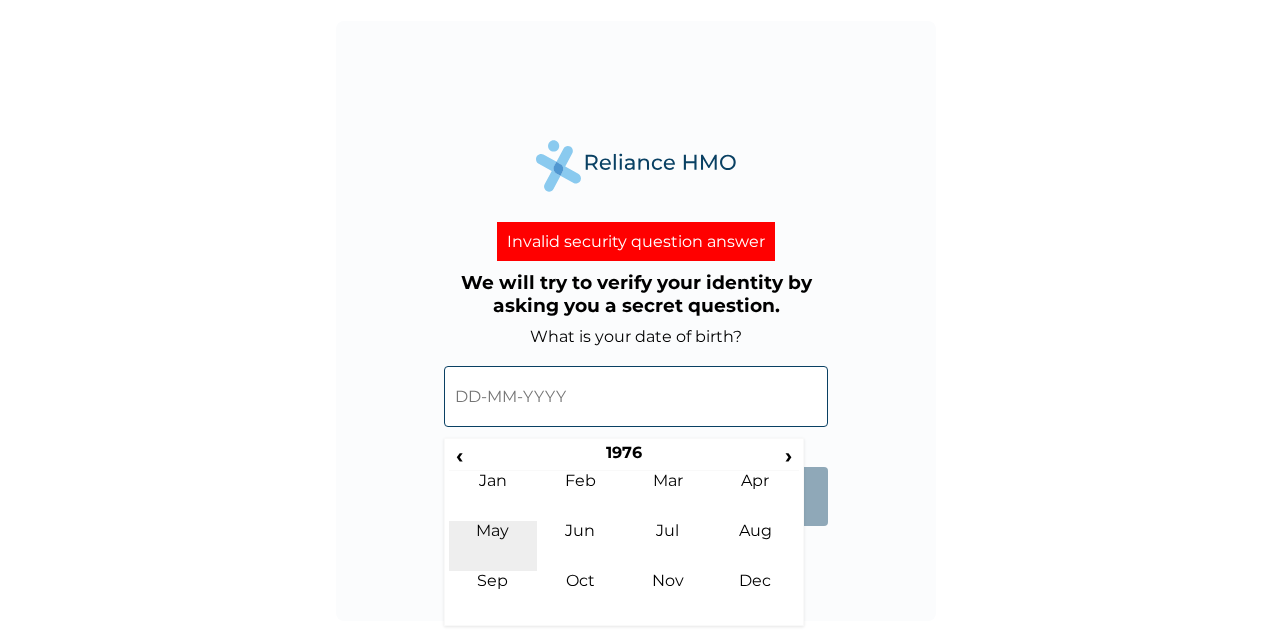 click on "May" at bounding box center [493, 546] 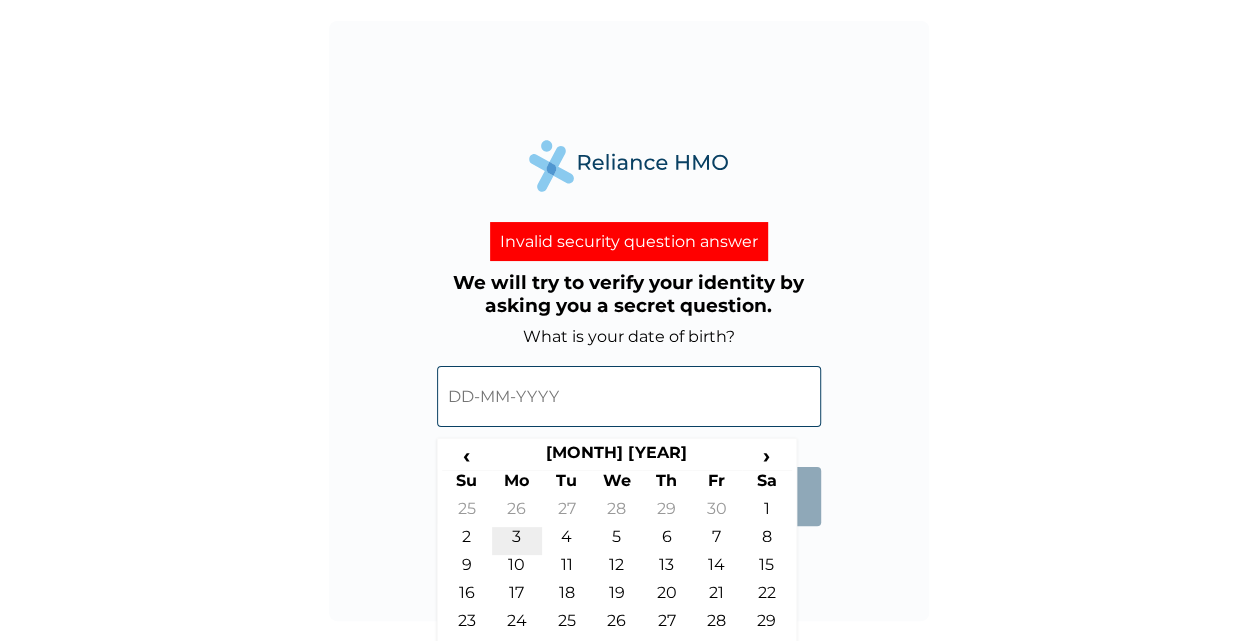 click on "3" at bounding box center [517, 541] 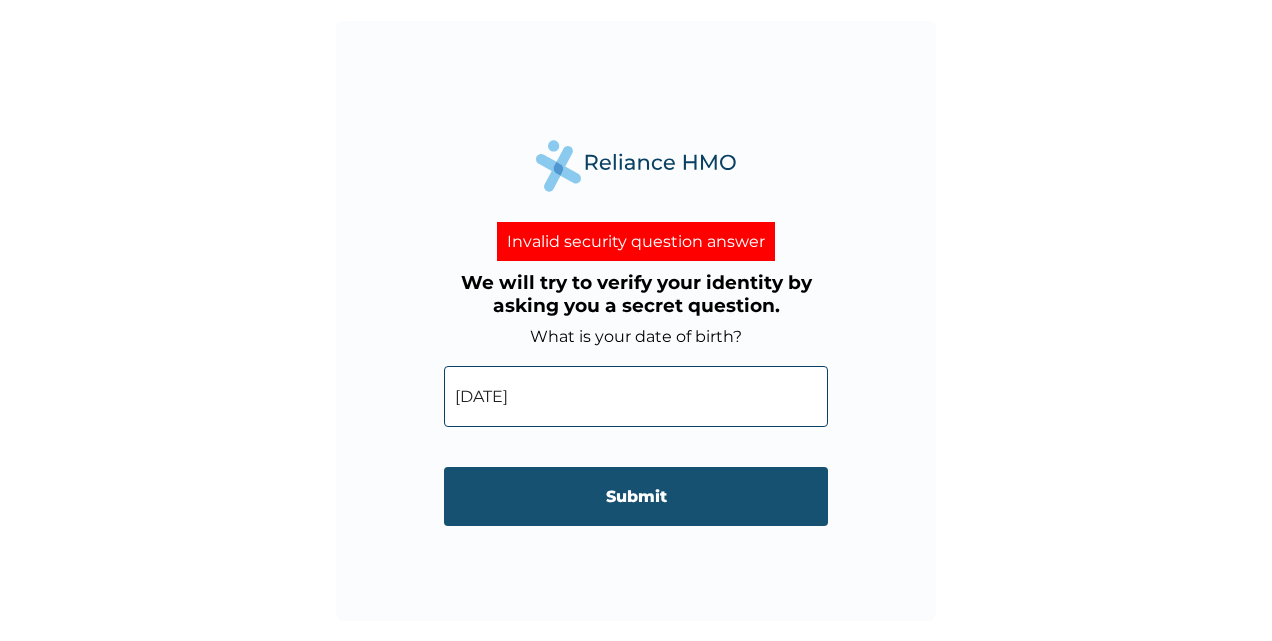 click on "Submit" at bounding box center [636, 496] 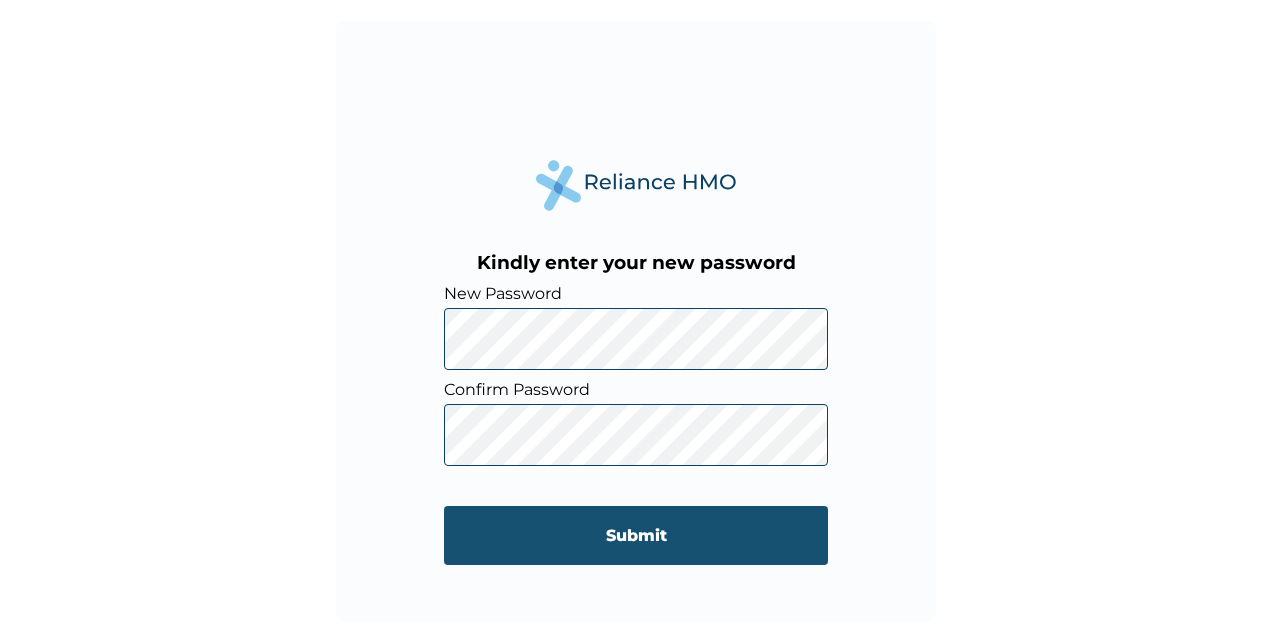 click on "Submit" at bounding box center [636, 535] 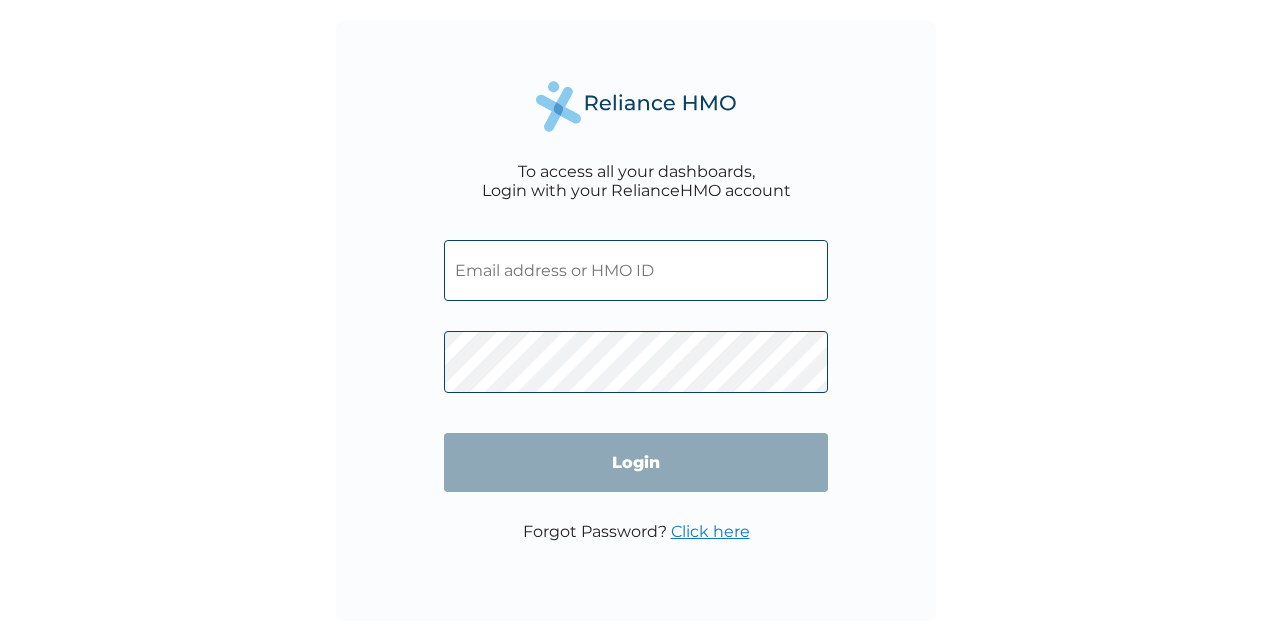 scroll, scrollTop: 0, scrollLeft: 0, axis: both 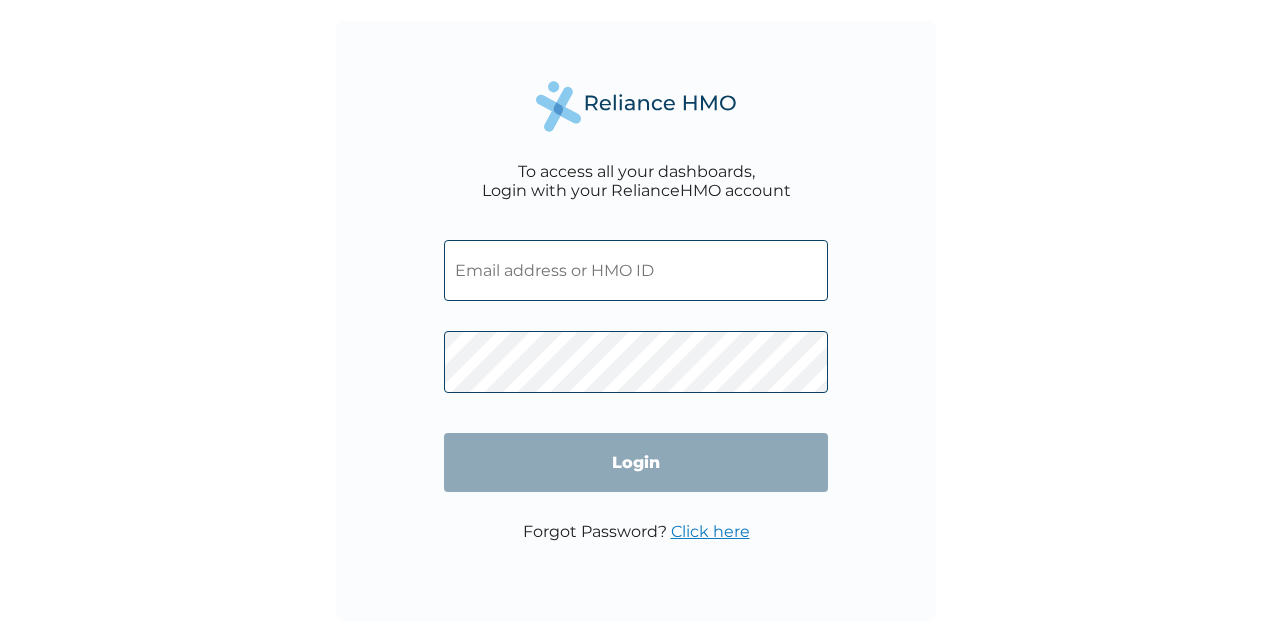 click at bounding box center [636, 270] 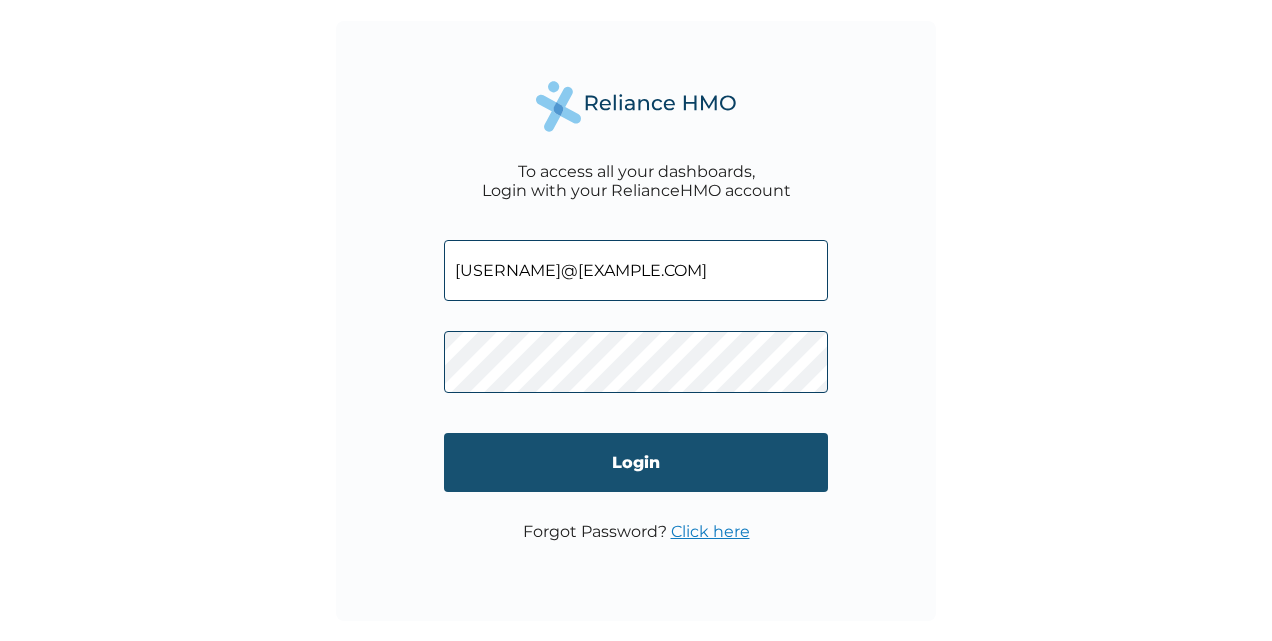 click on "Login" at bounding box center (636, 462) 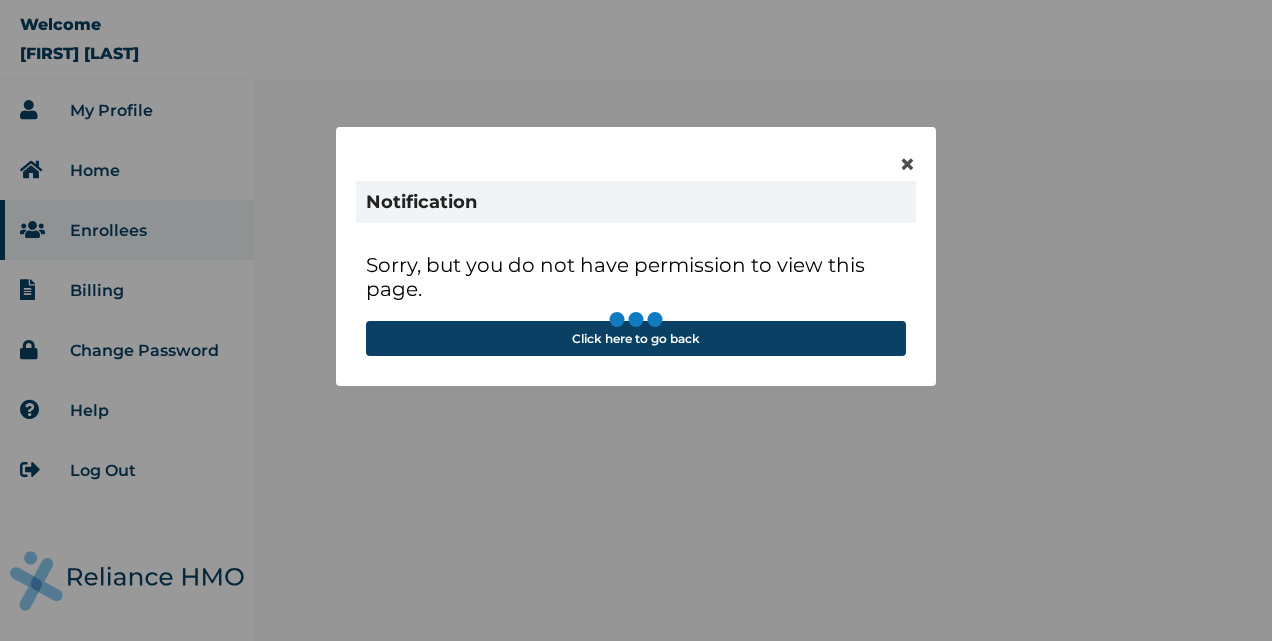 scroll, scrollTop: 0, scrollLeft: 0, axis: both 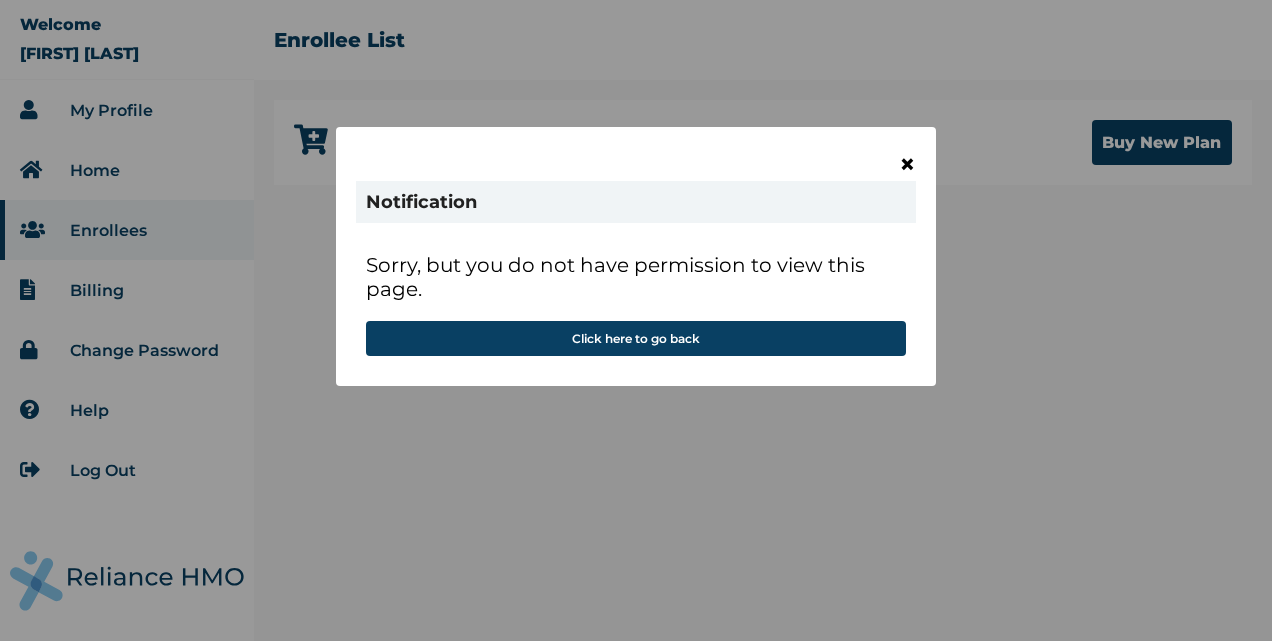 click on "×" at bounding box center (907, 164) 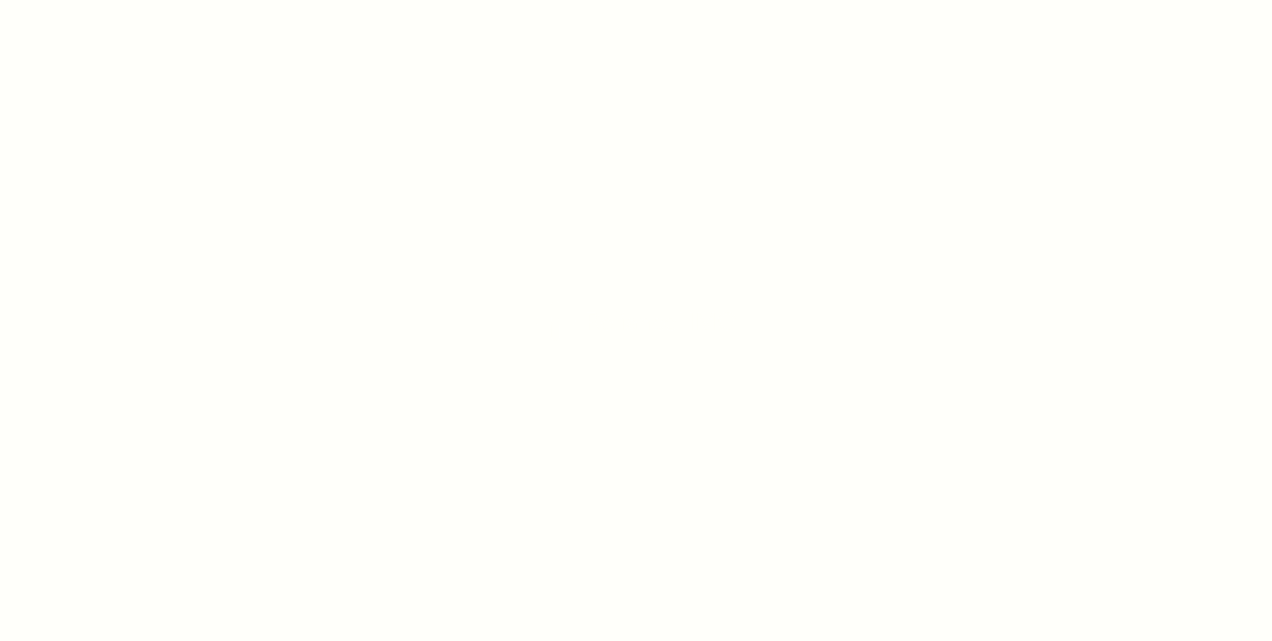 scroll, scrollTop: 0, scrollLeft: 0, axis: both 